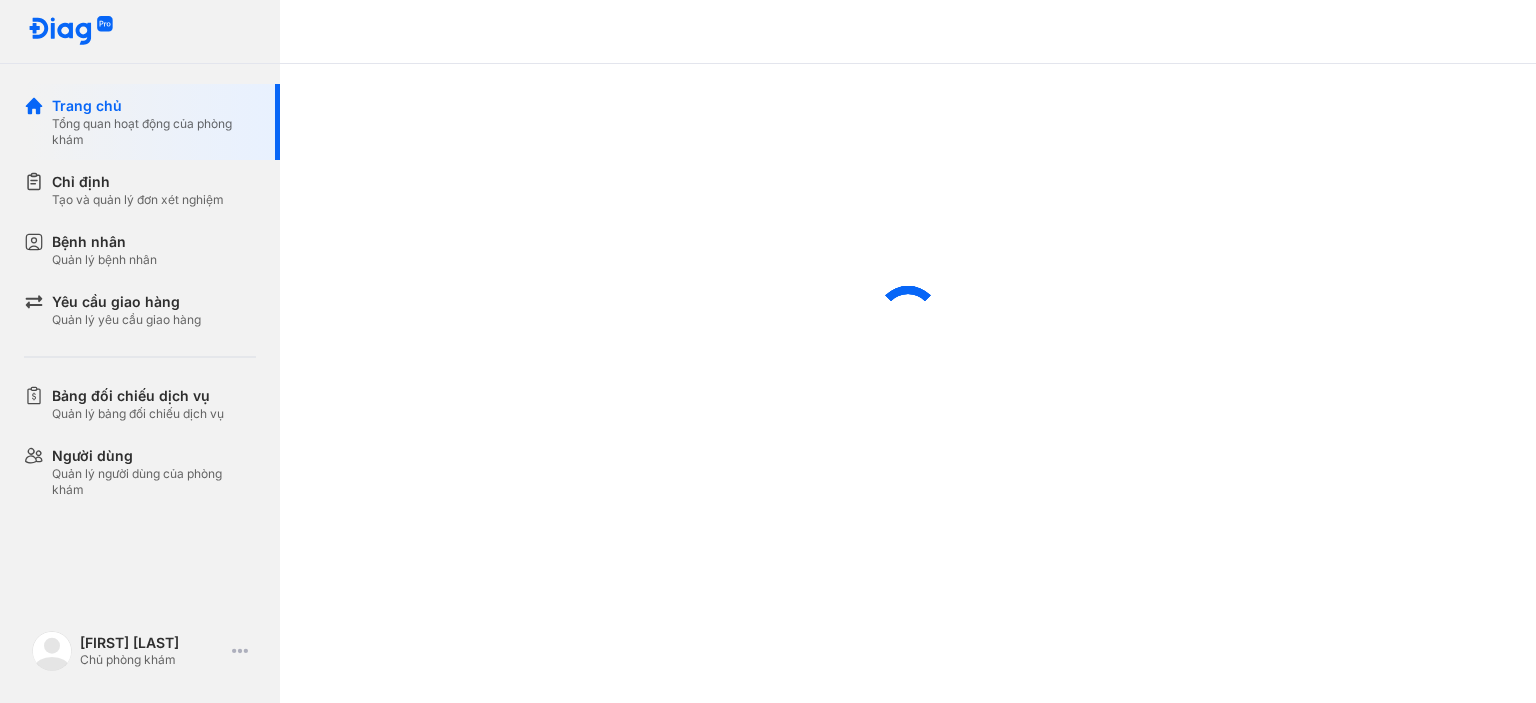 scroll, scrollTop: 0, scrollLeft: 0, axis: both 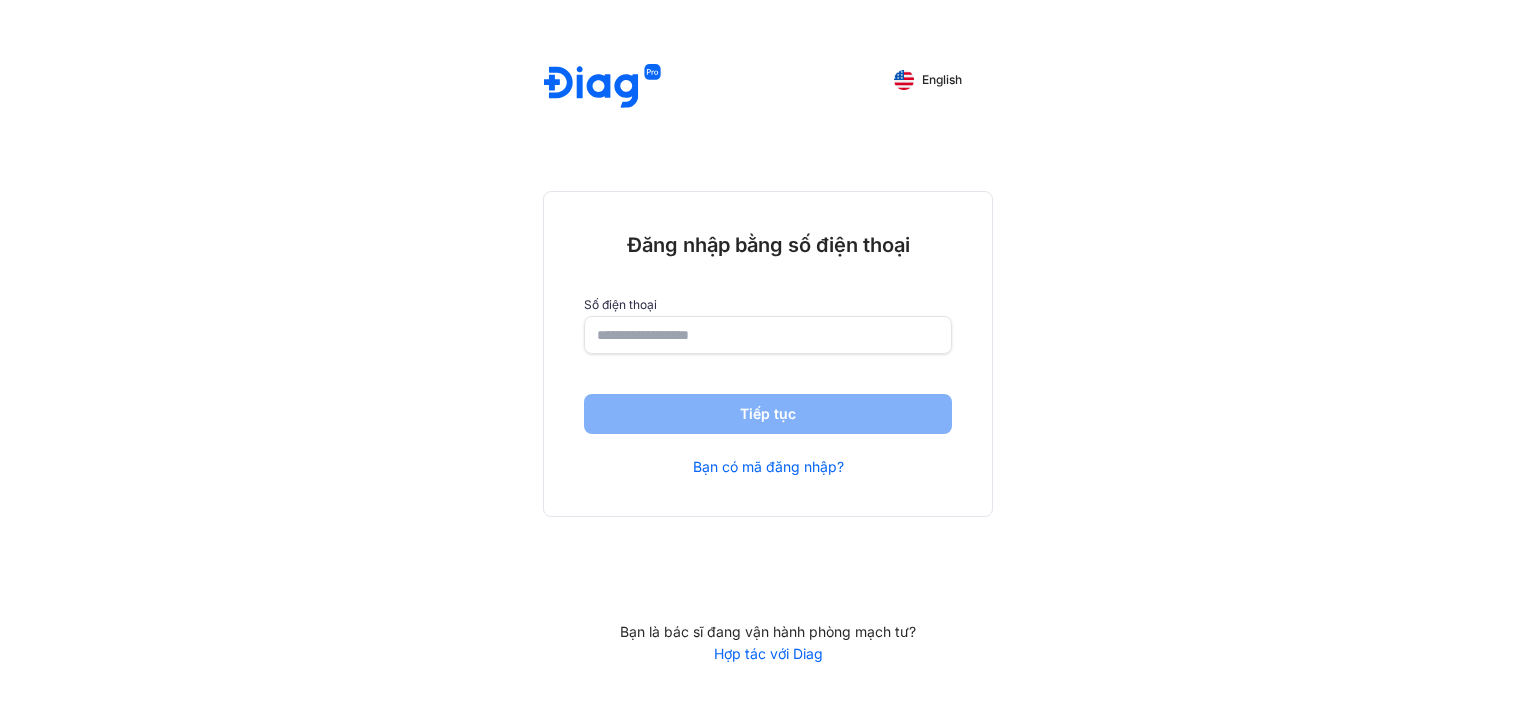click 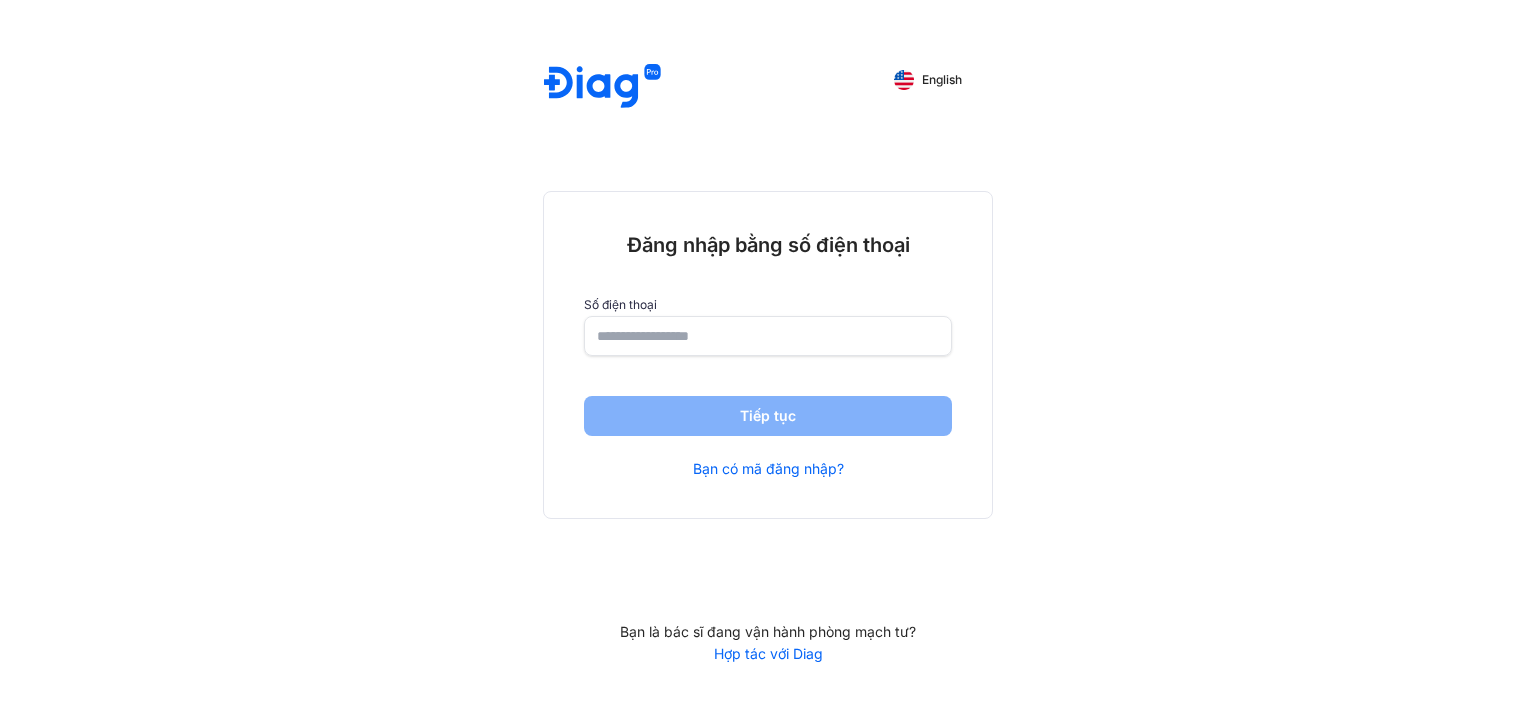 scroll, scrollTop: 0, scrollLeft: 0, axis: both 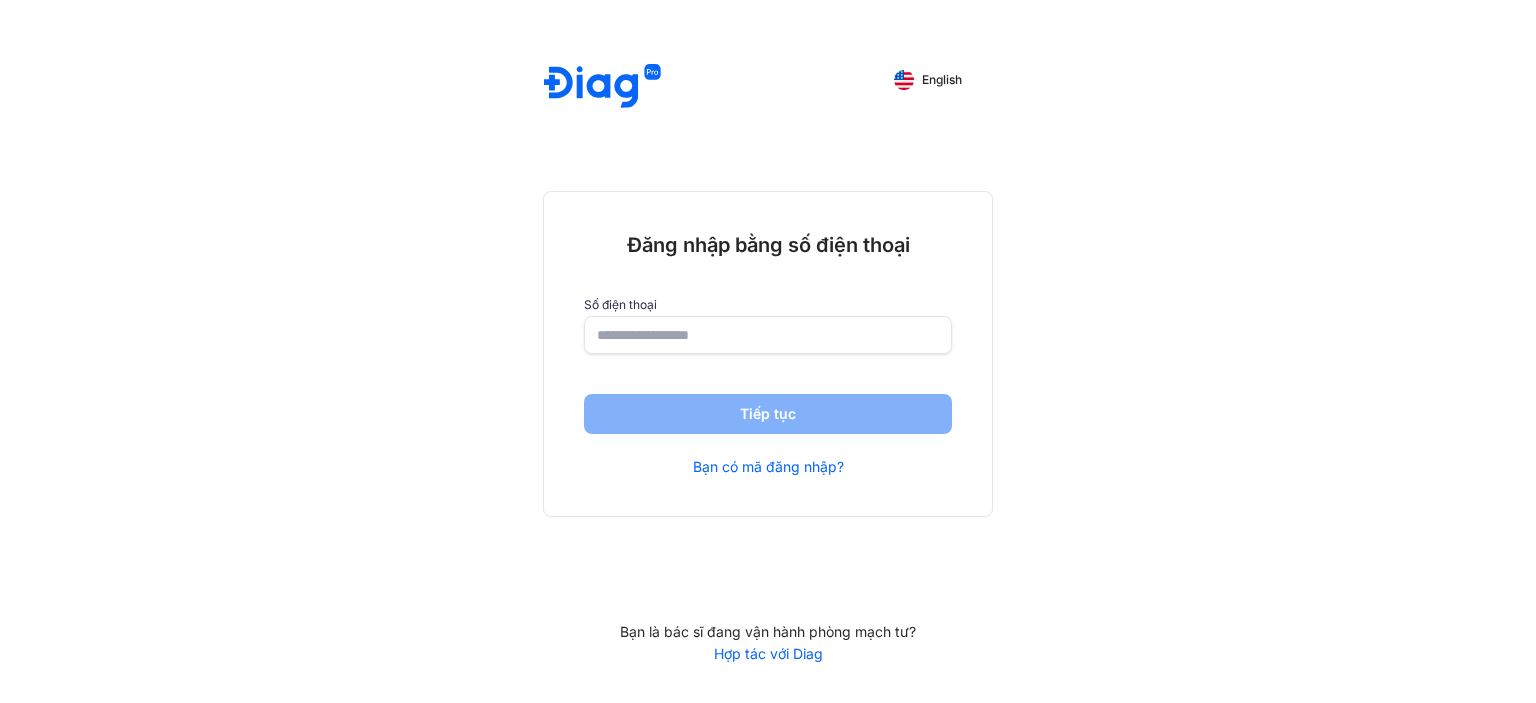 click 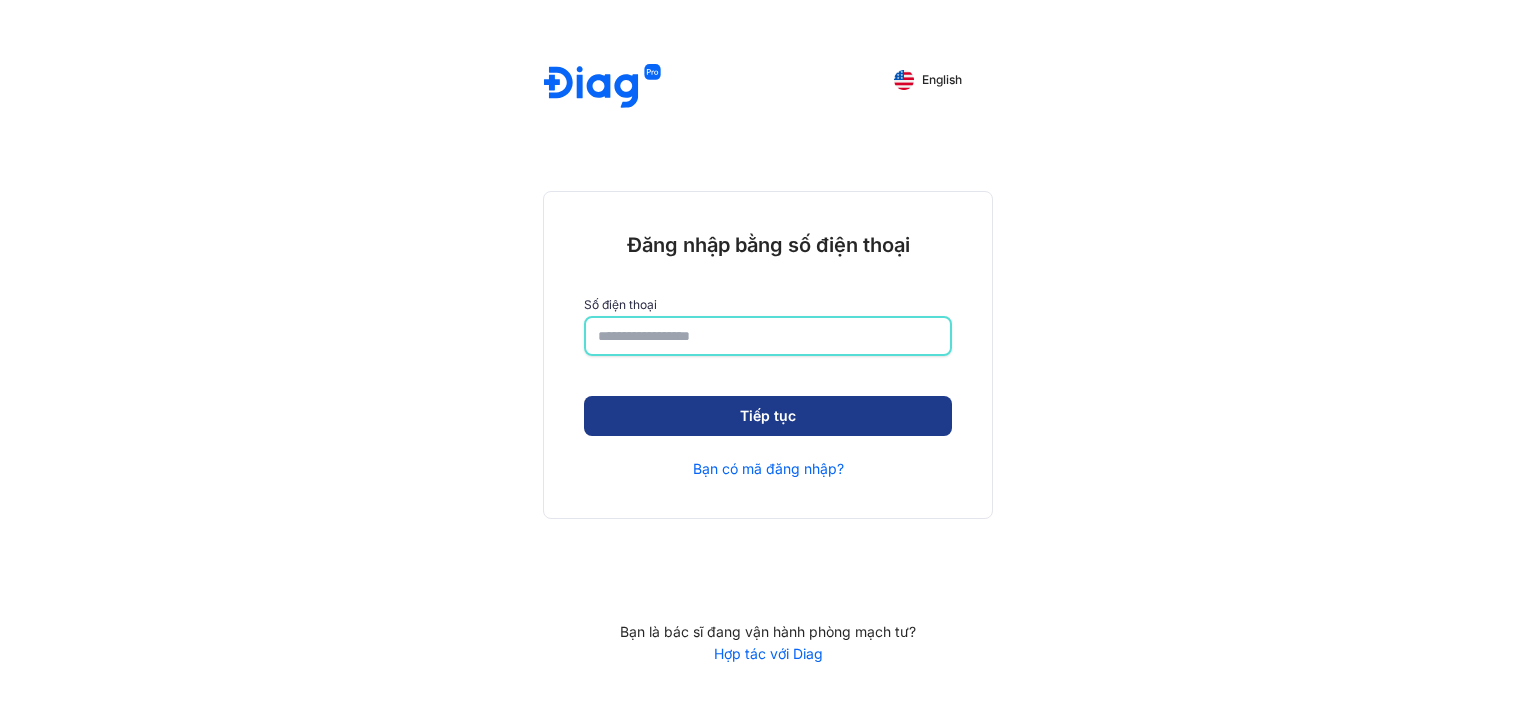 type on "**********" 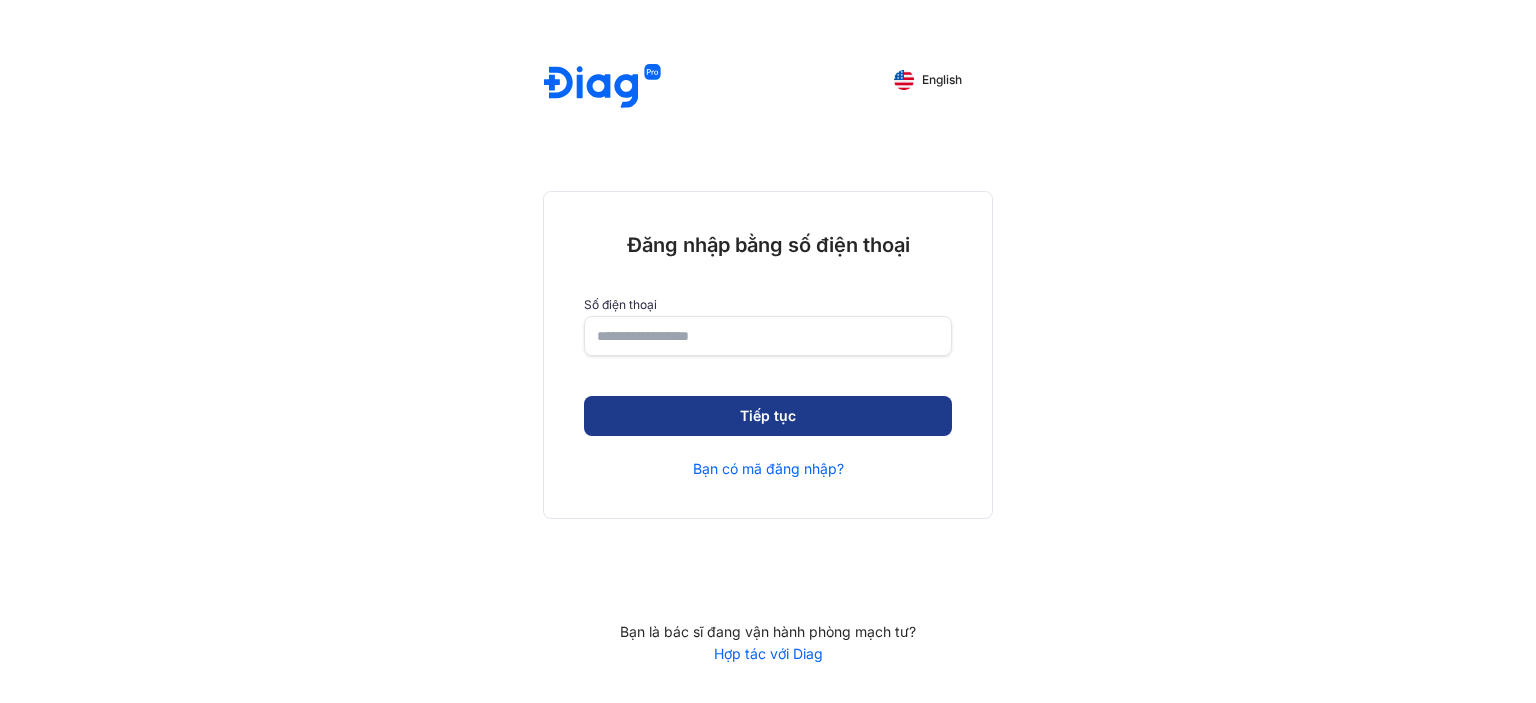 click on "Tiếp tục" at bounding box center [768, 416] 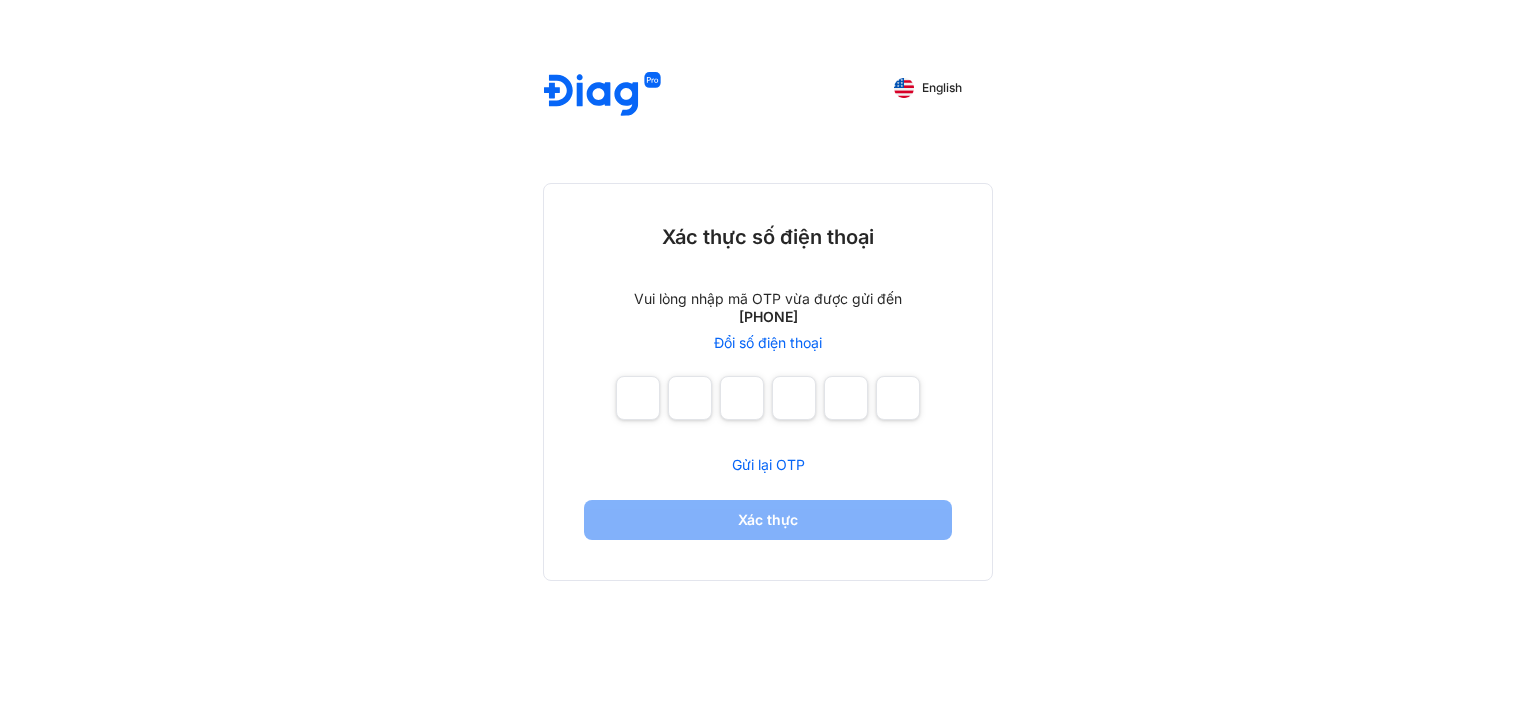 click on "Gửi lại OTP" at bounding box center (768, 464) 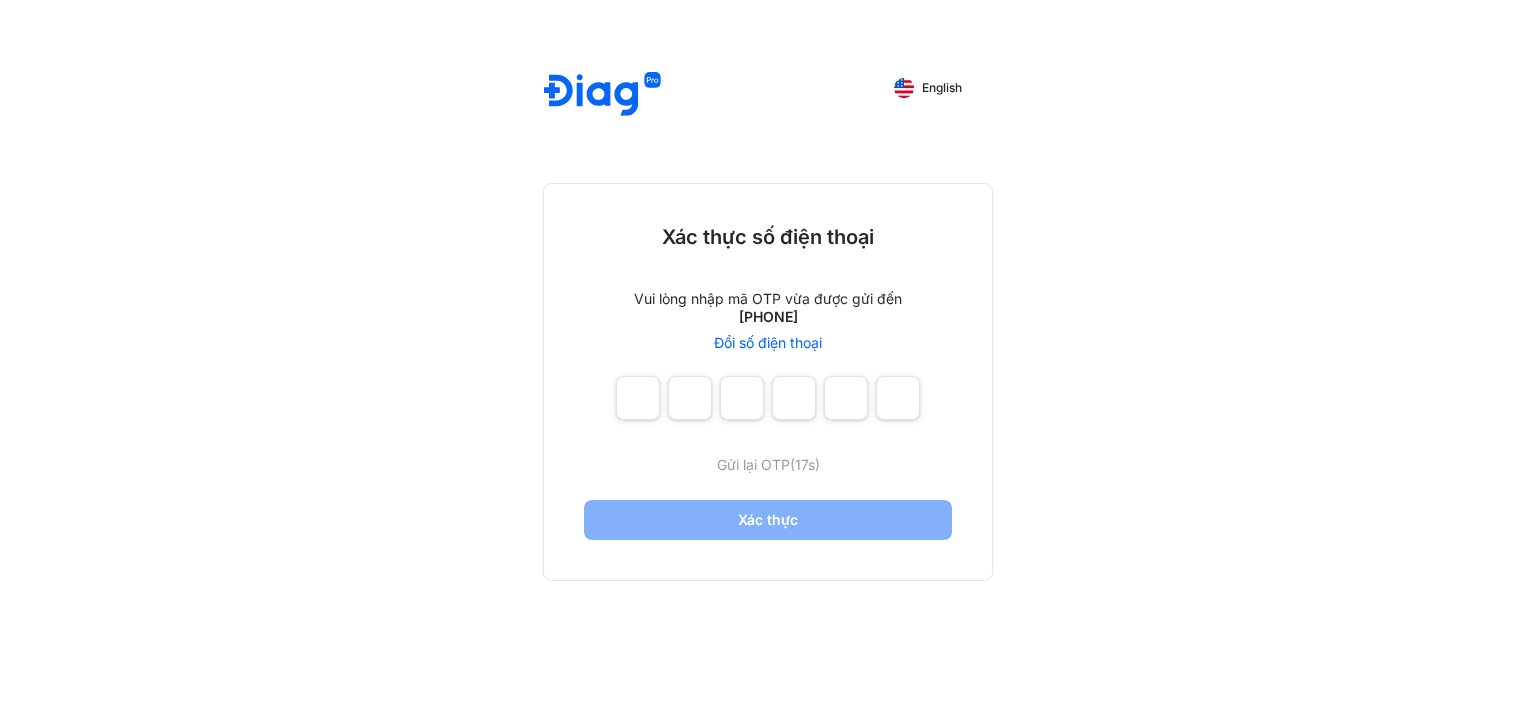 drag, startPoint x: 815, startPoint y: 308, endPoint x: 804, endPoint y: 314, distance: 12.529964 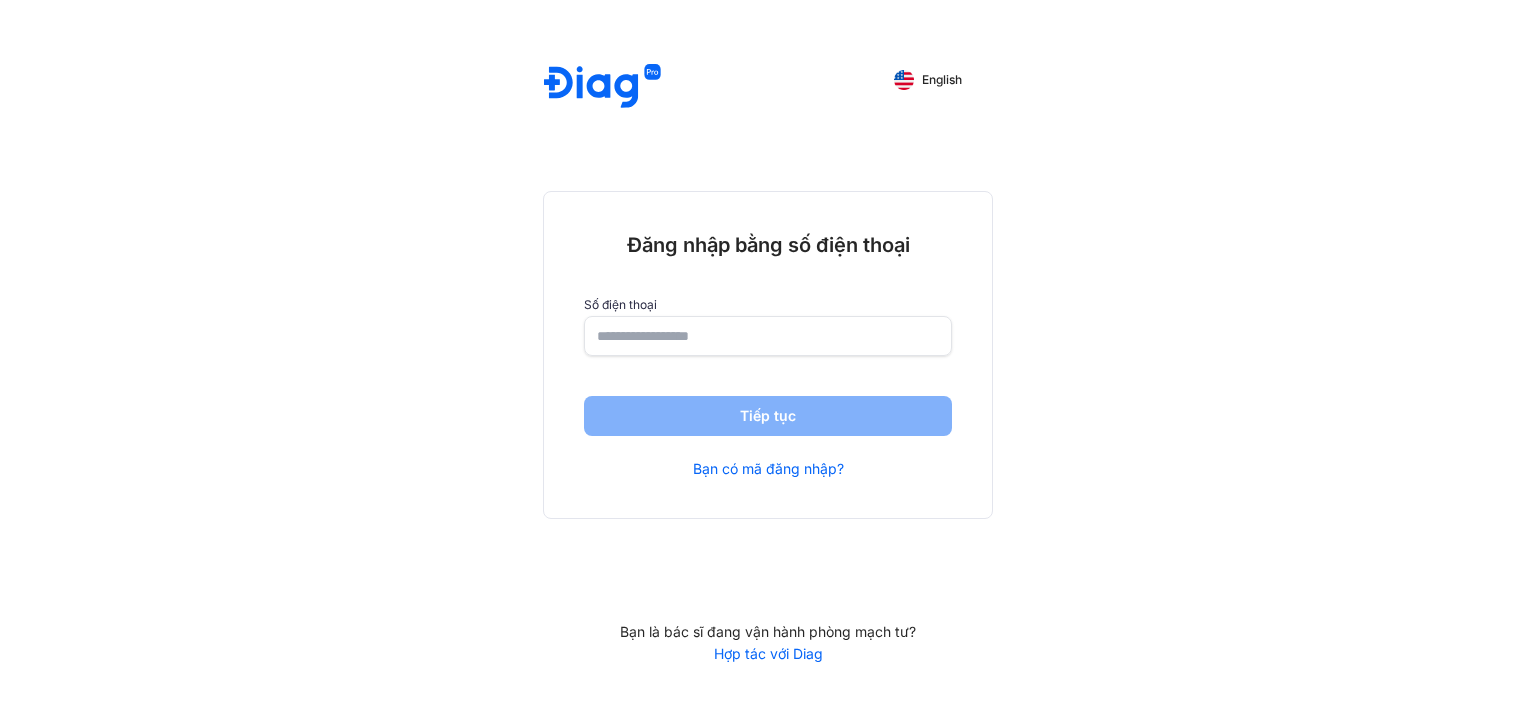 scroll, scrollTop: 0, scrollLeft: 0, axis: both 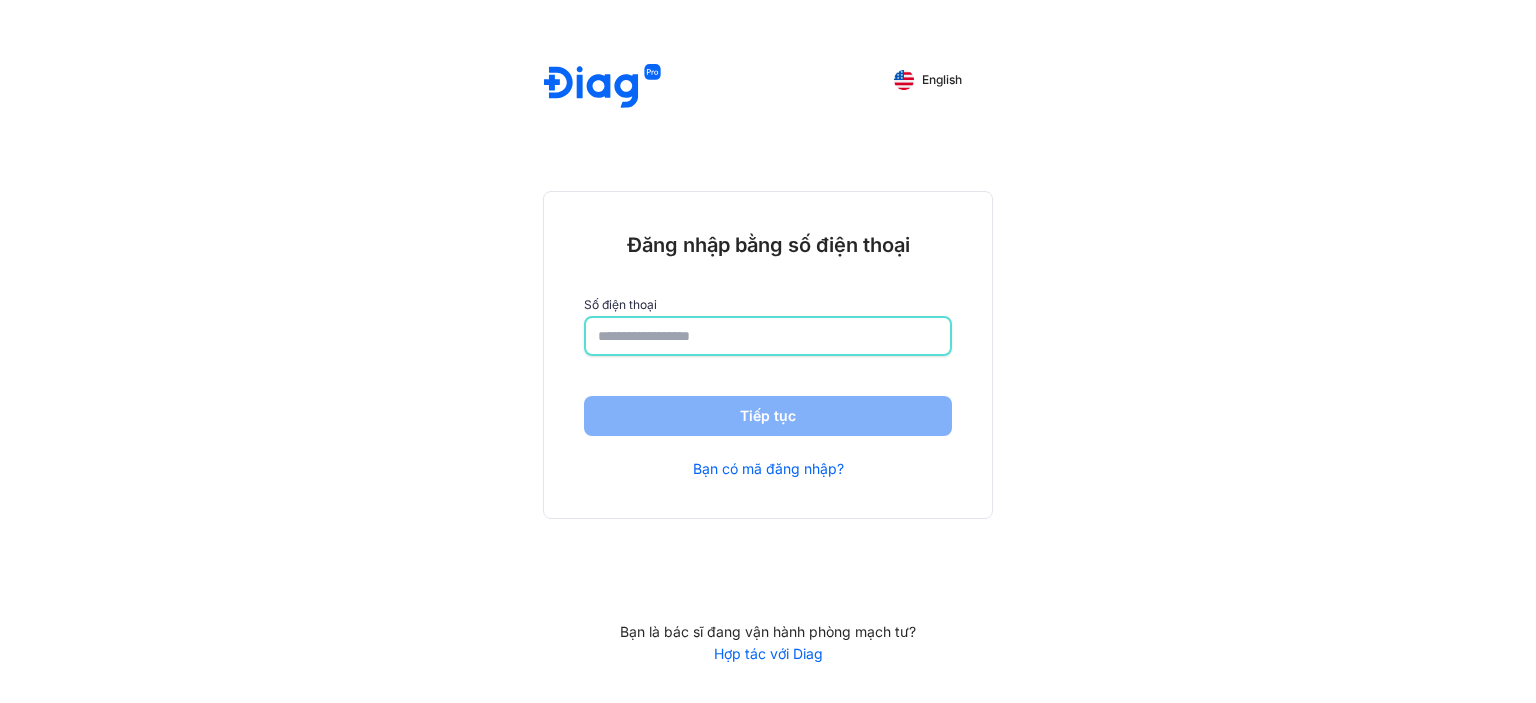 click 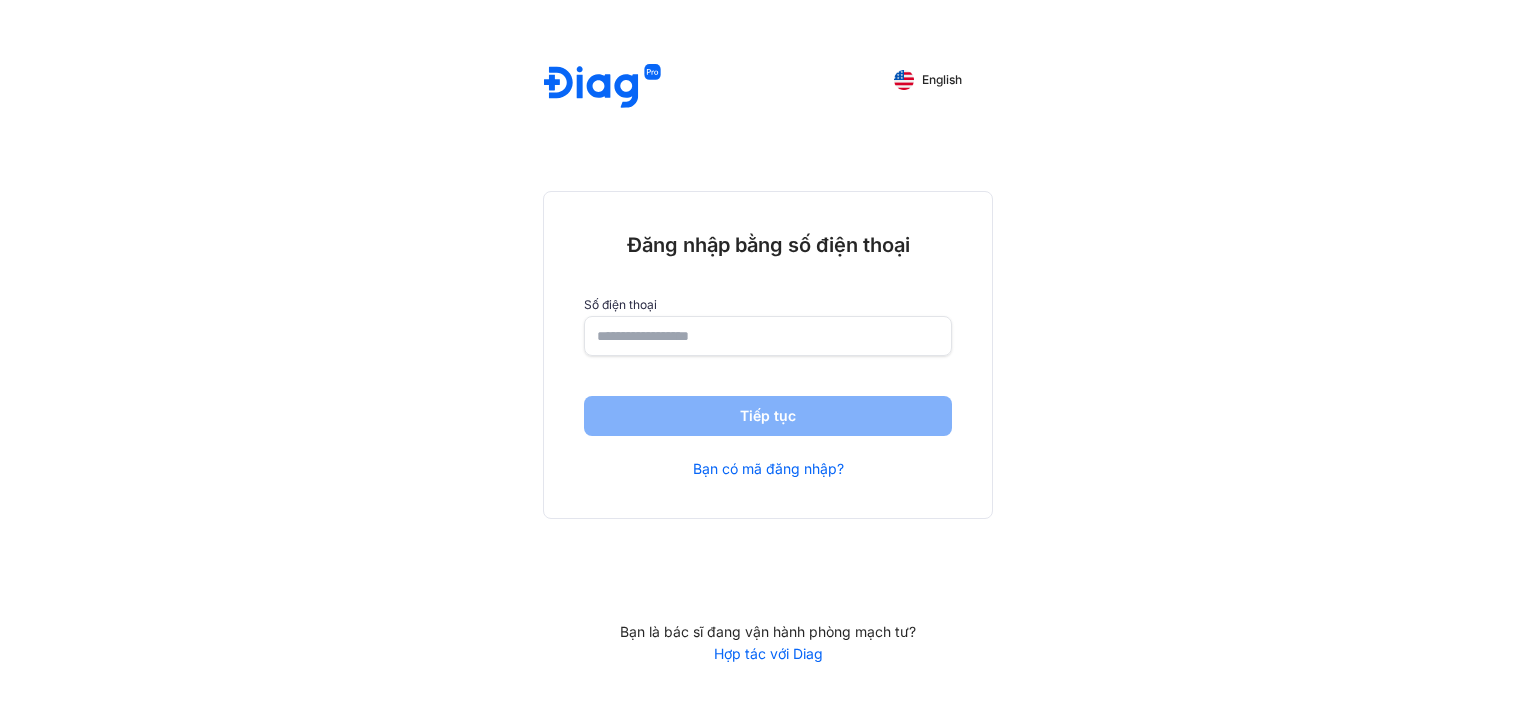 scroll, scrollTop: 0, scrollLeft: 0, axis: both 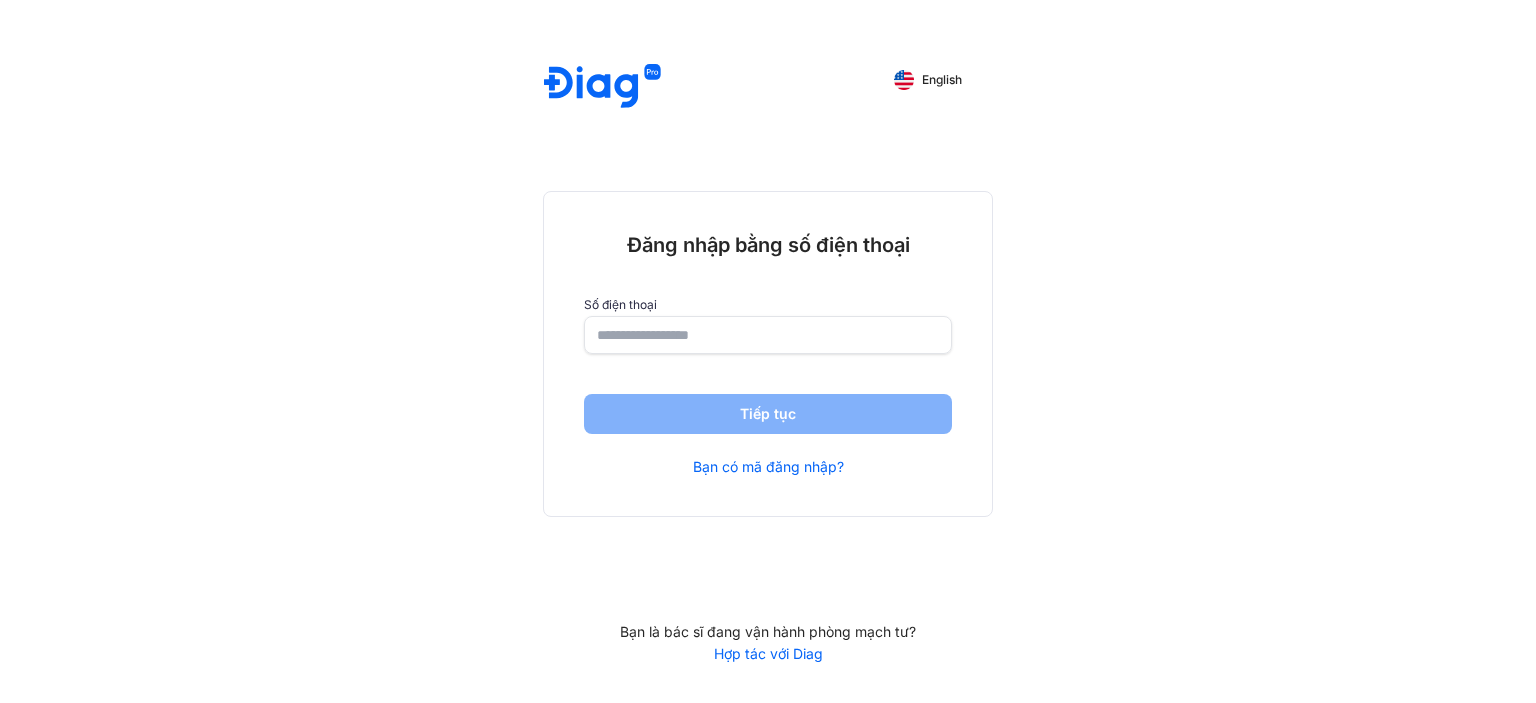 click 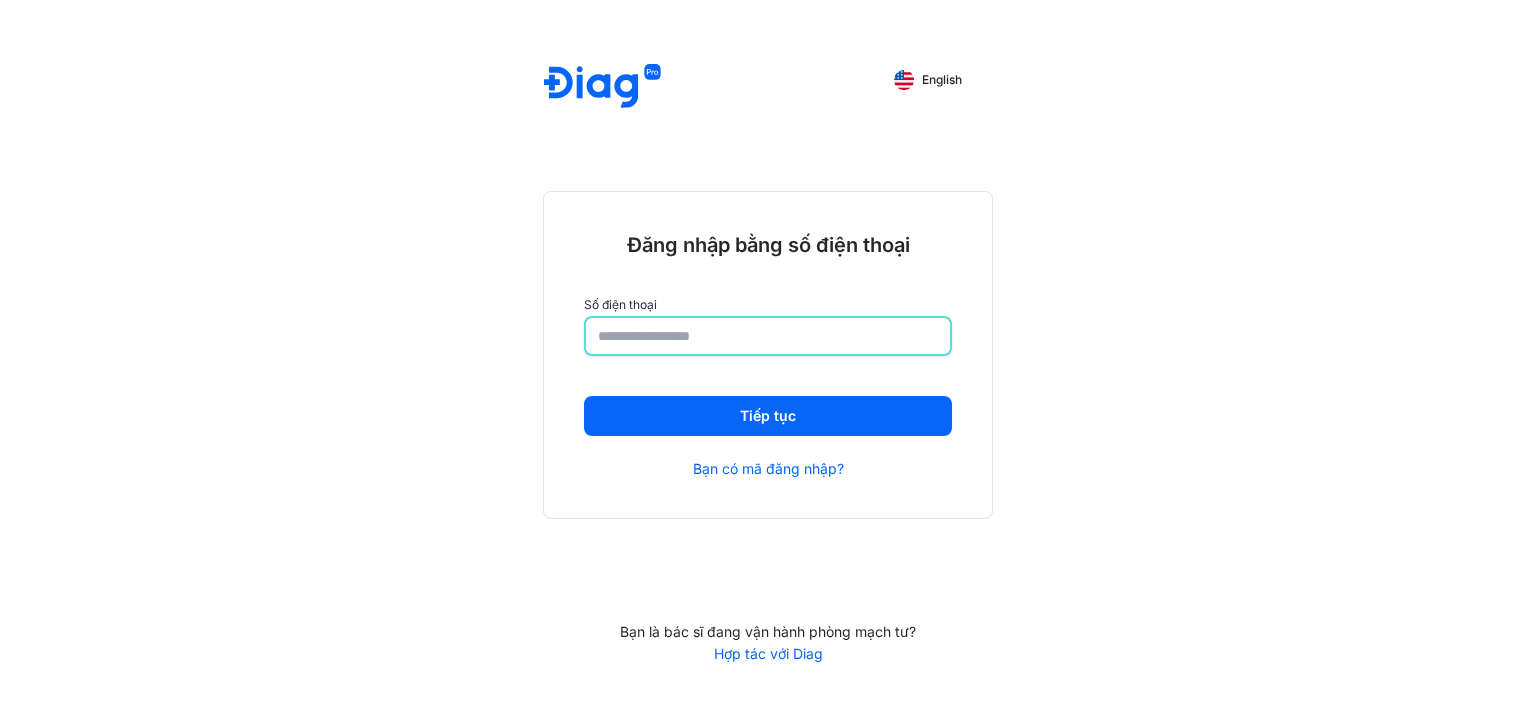 type on "**********" 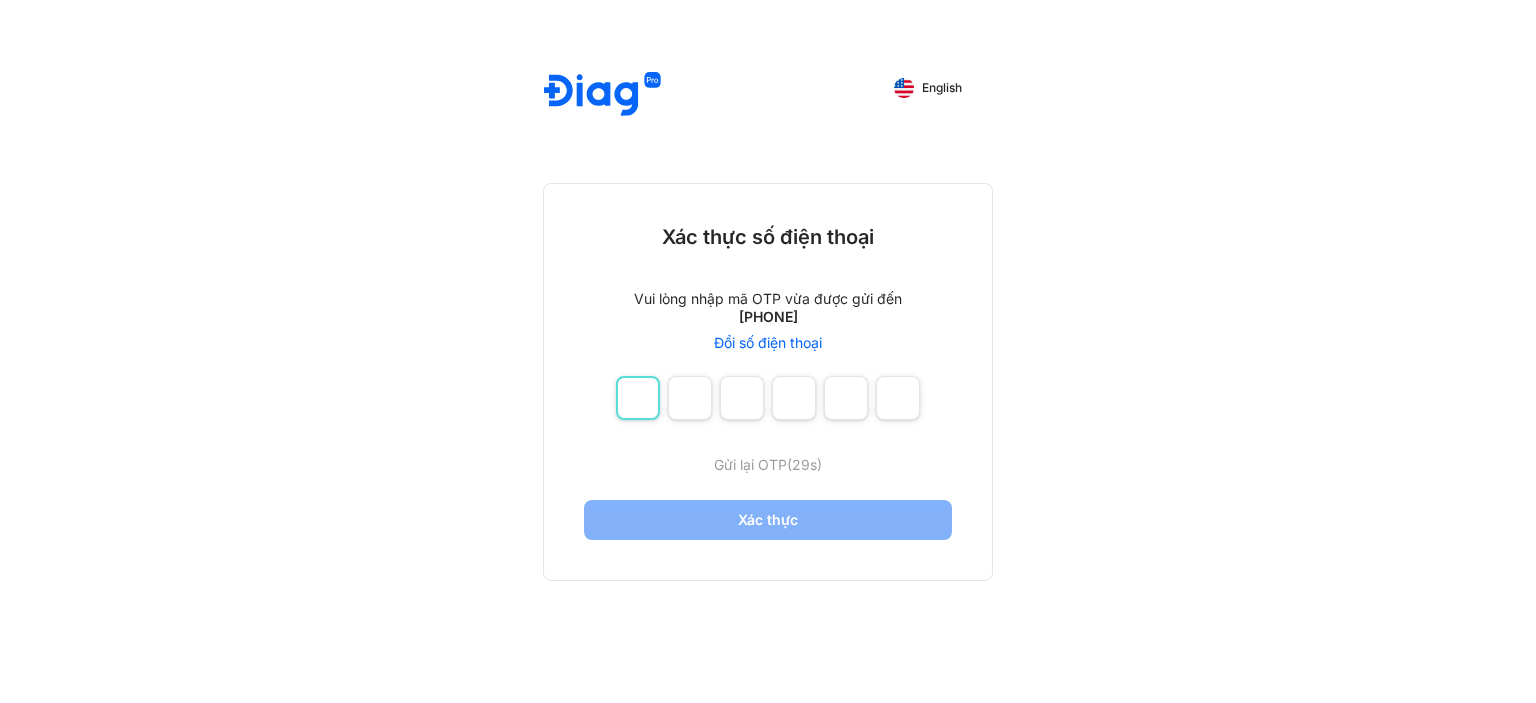 click at bounding box center [638, 398] 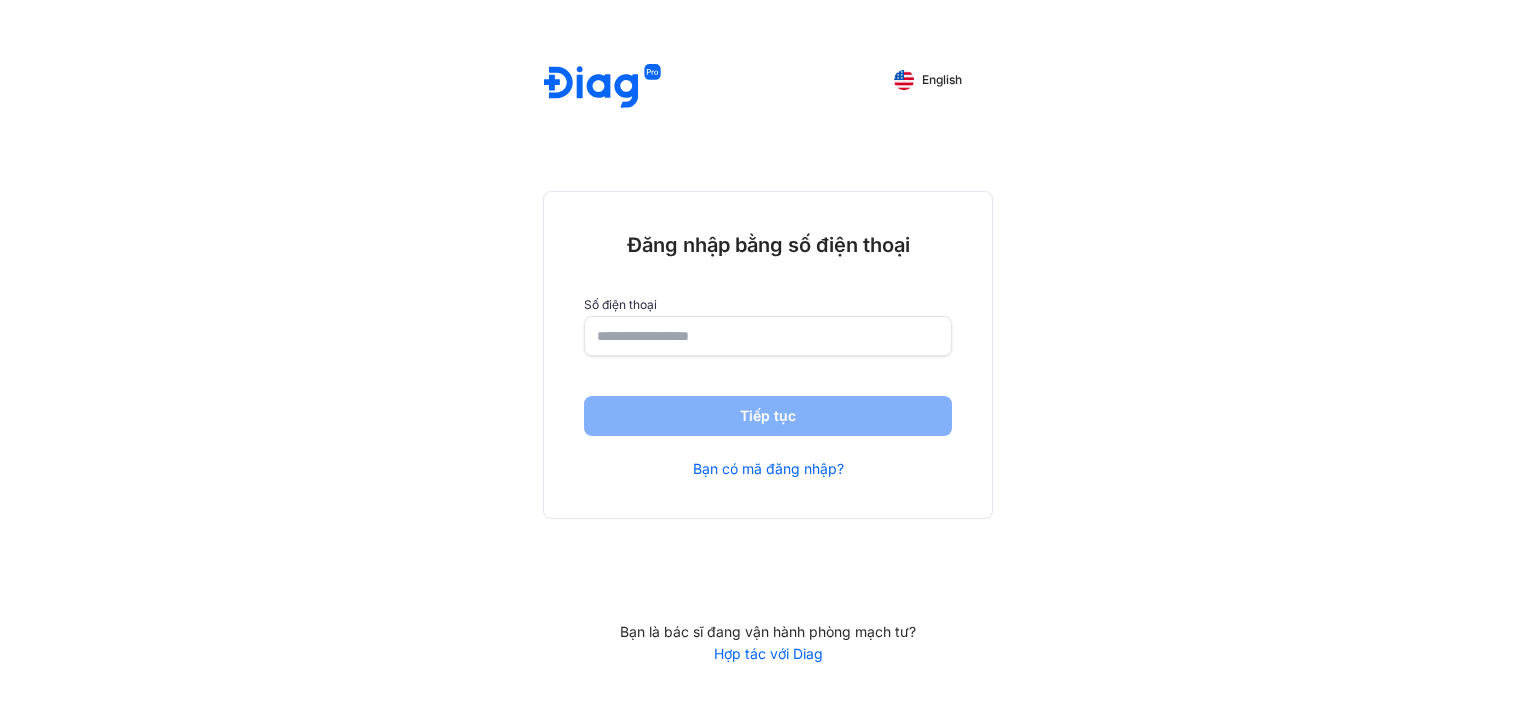 scroll, scrollTop: 0, scrollLeft: 0, axis: both 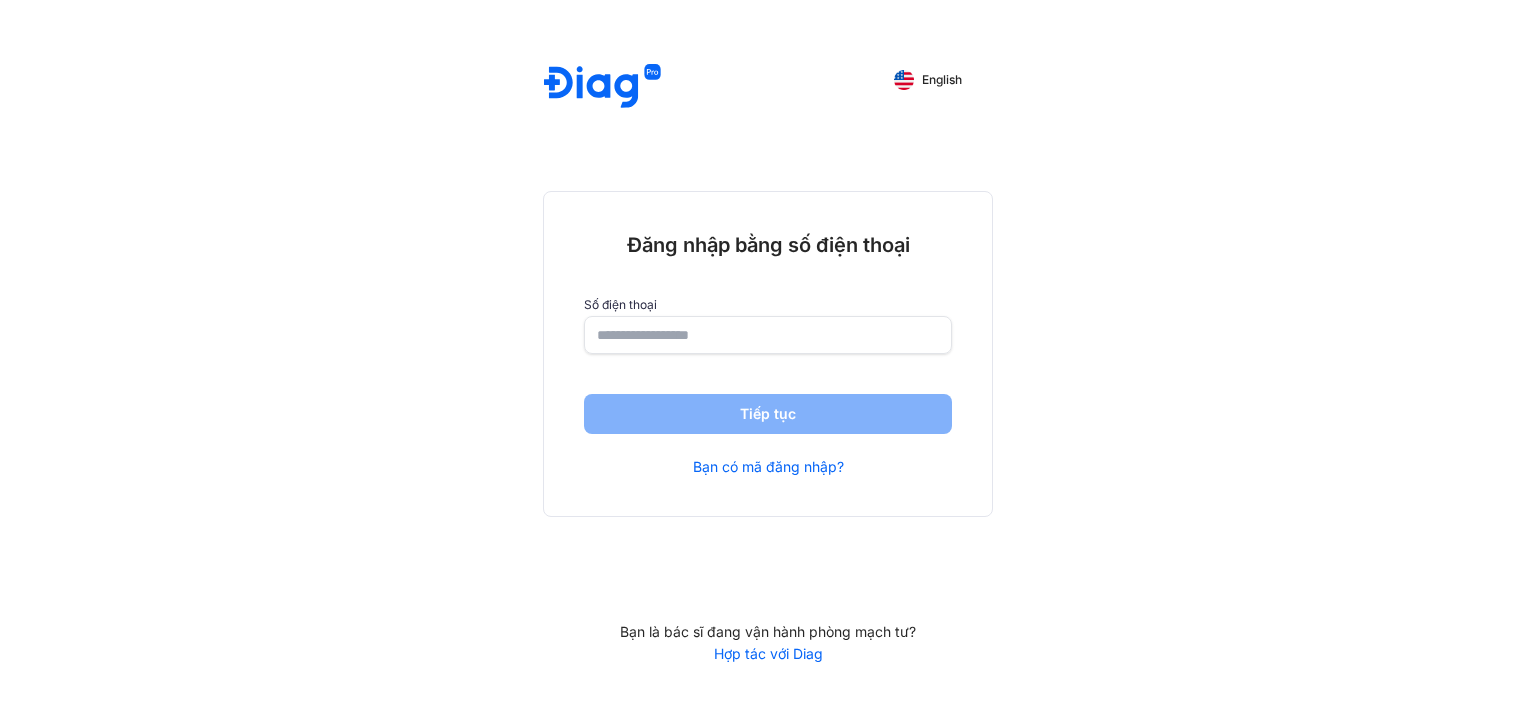 click 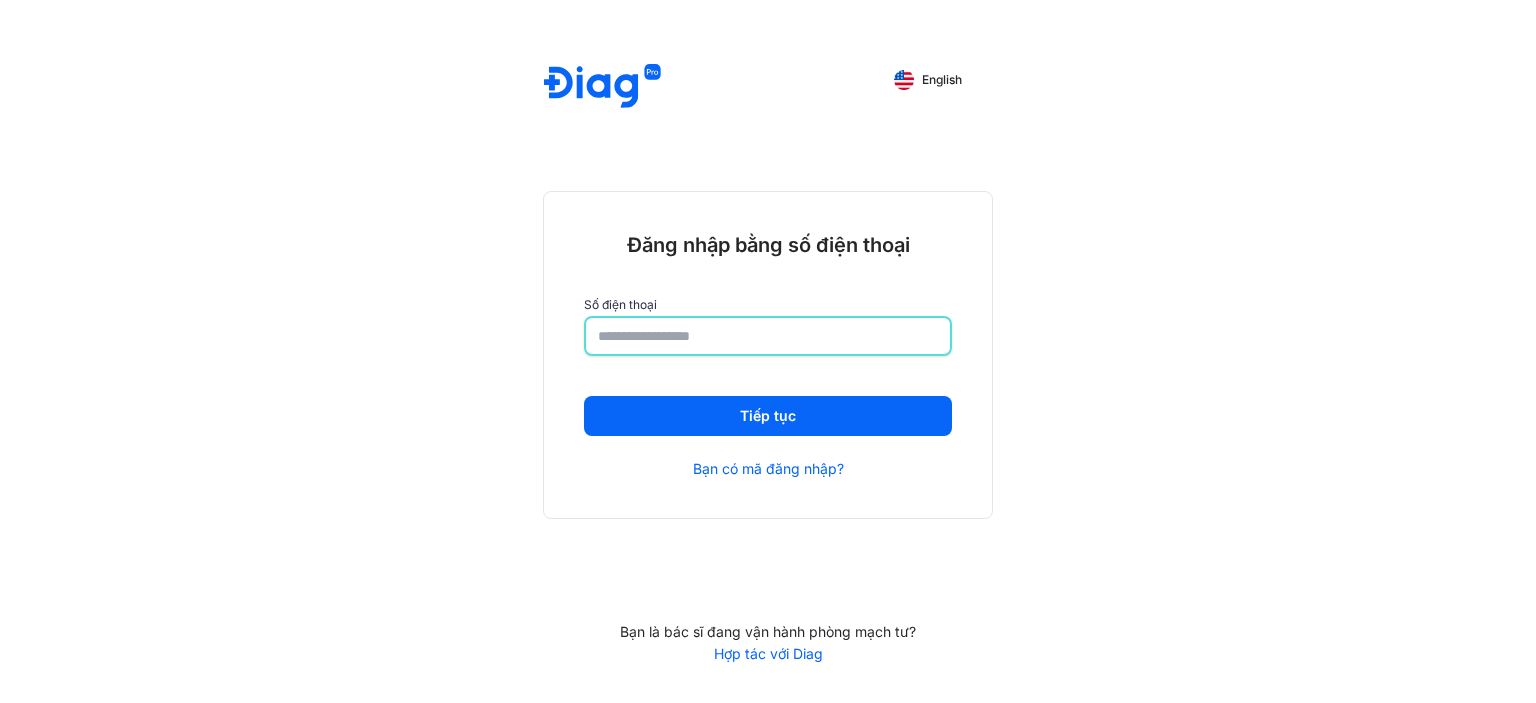type on "**********" 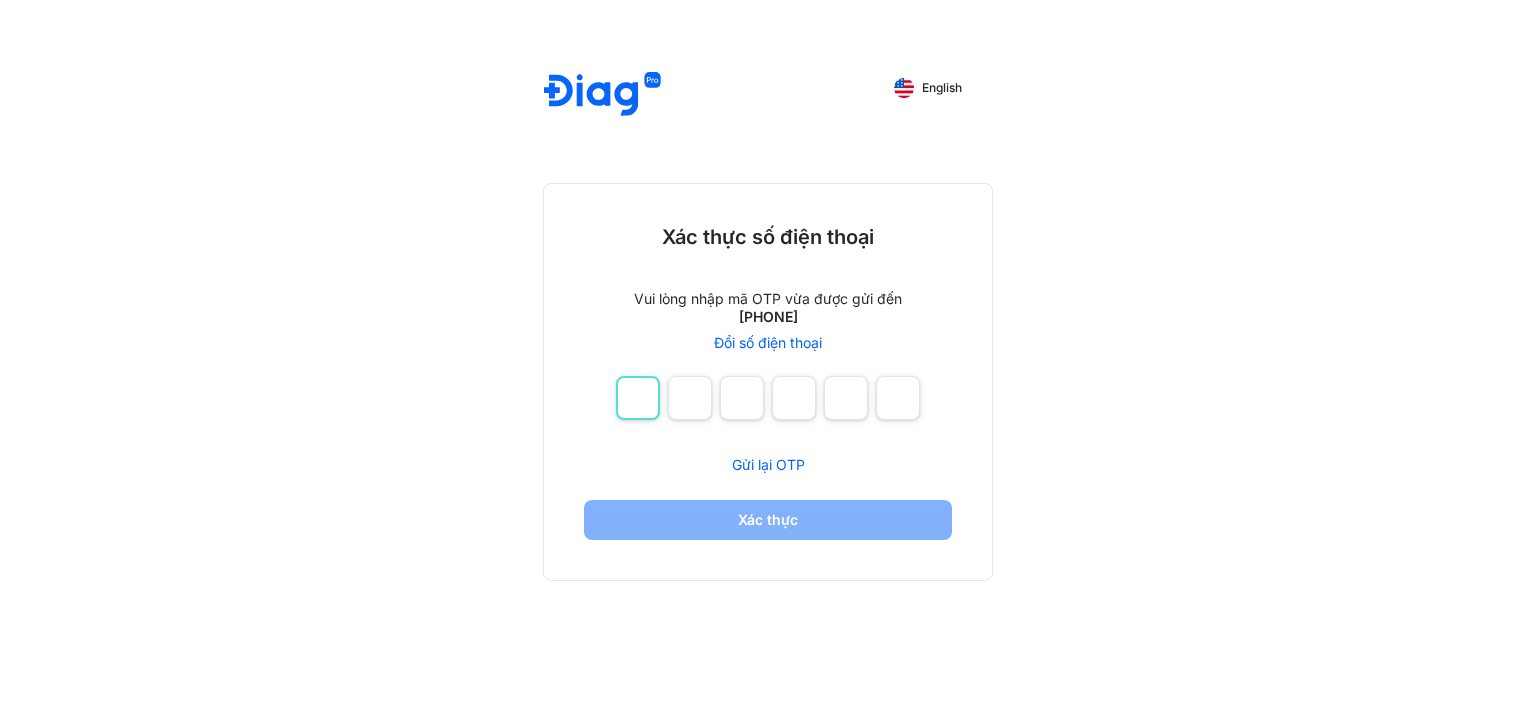 click at bounding box center [638, 398] 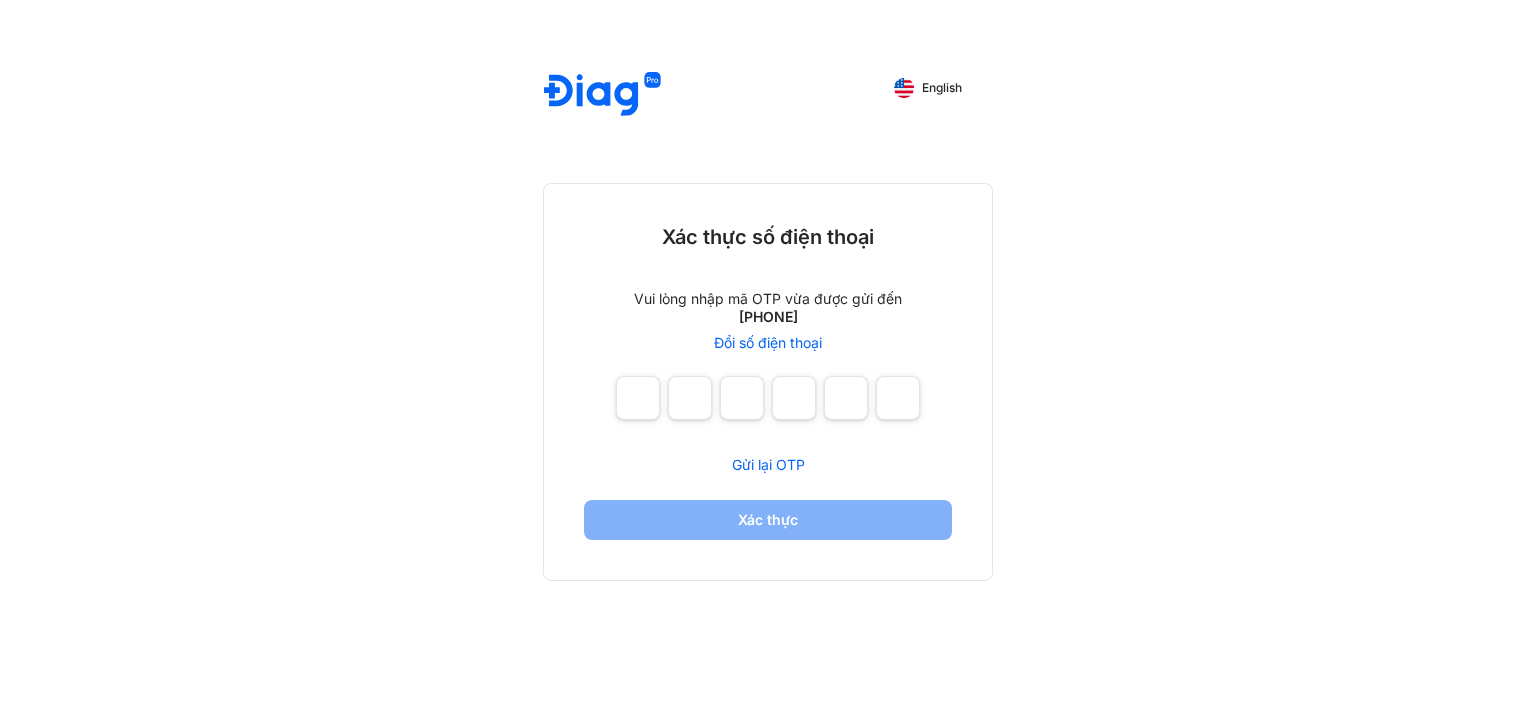 click on "Gửi lại OTP" at bounding box center [768, 464] 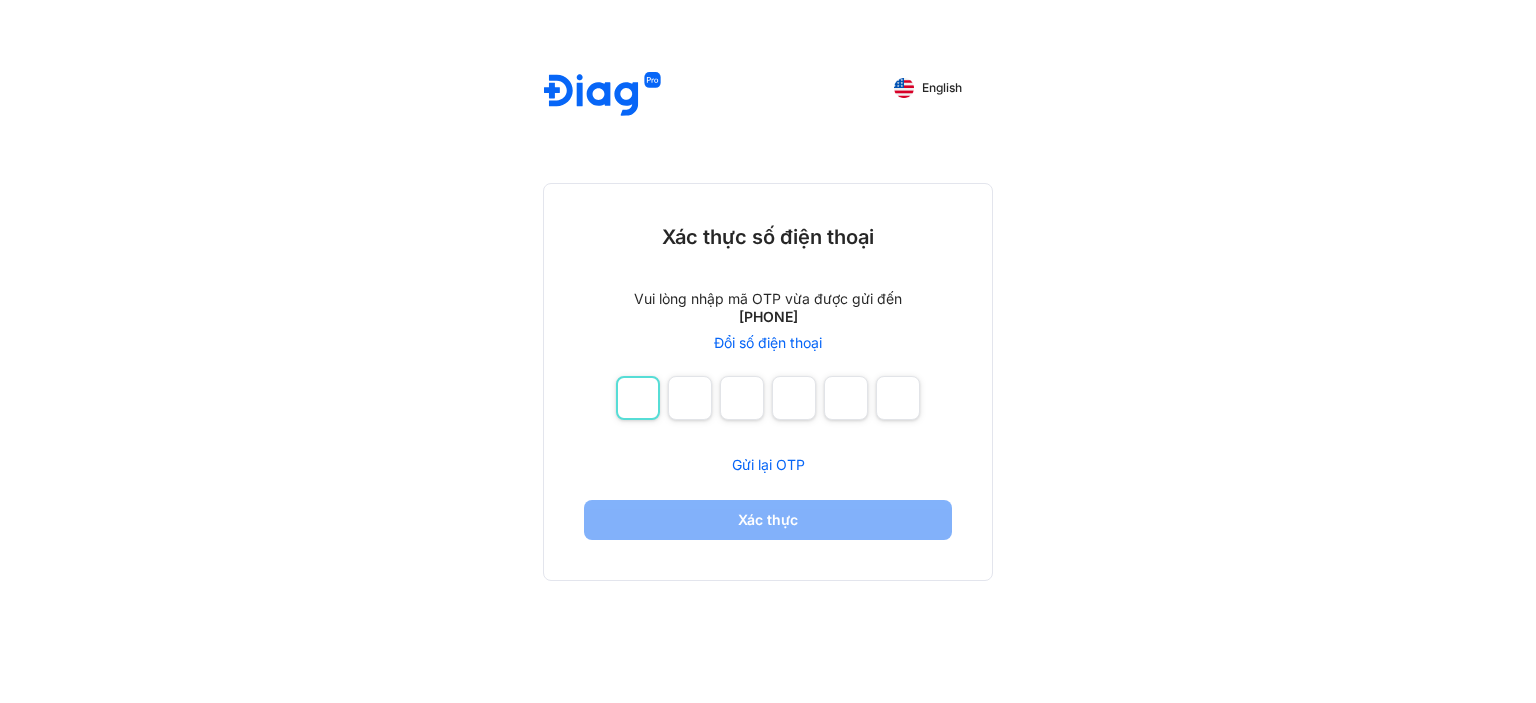 click at bounding box center [638, 398] 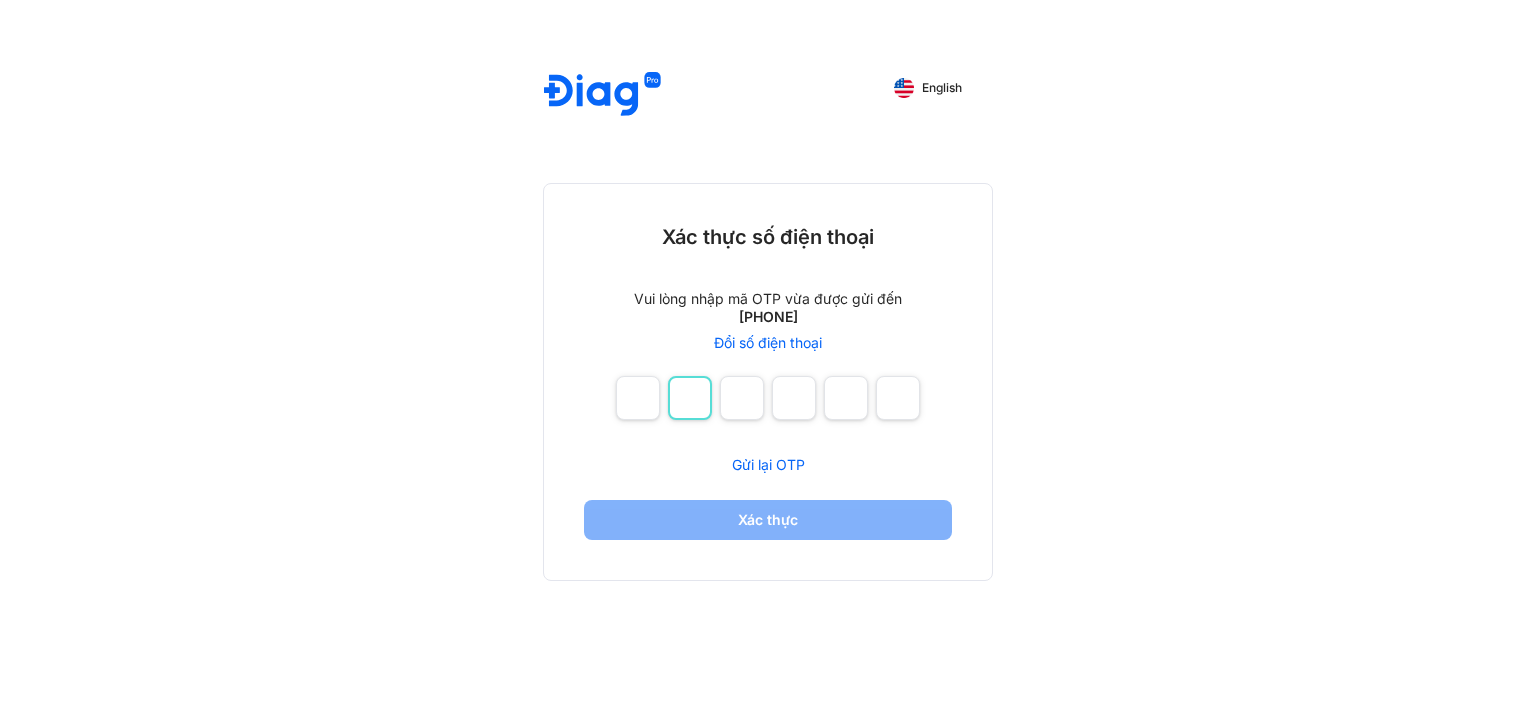 click at bounding box center (690, 398) 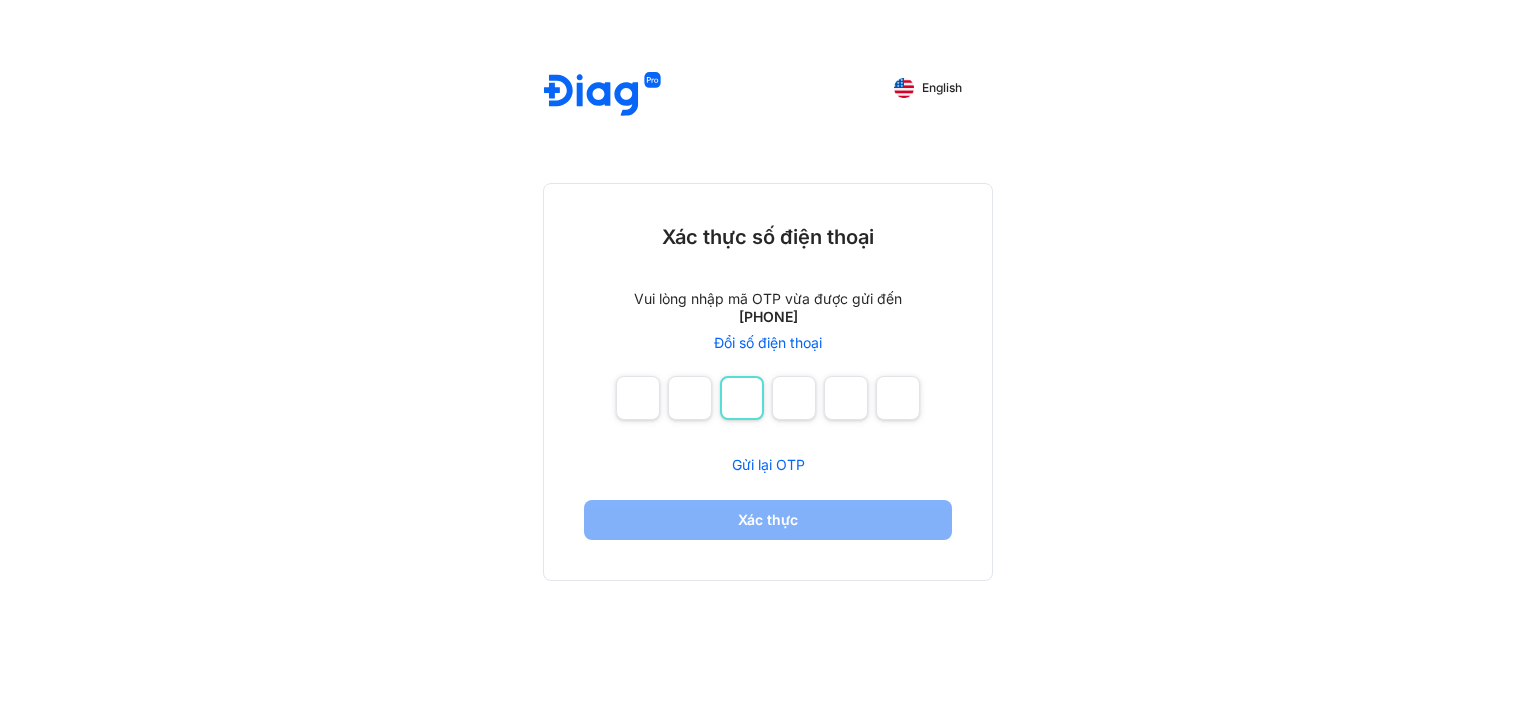 click at bounding box center (742, 398) 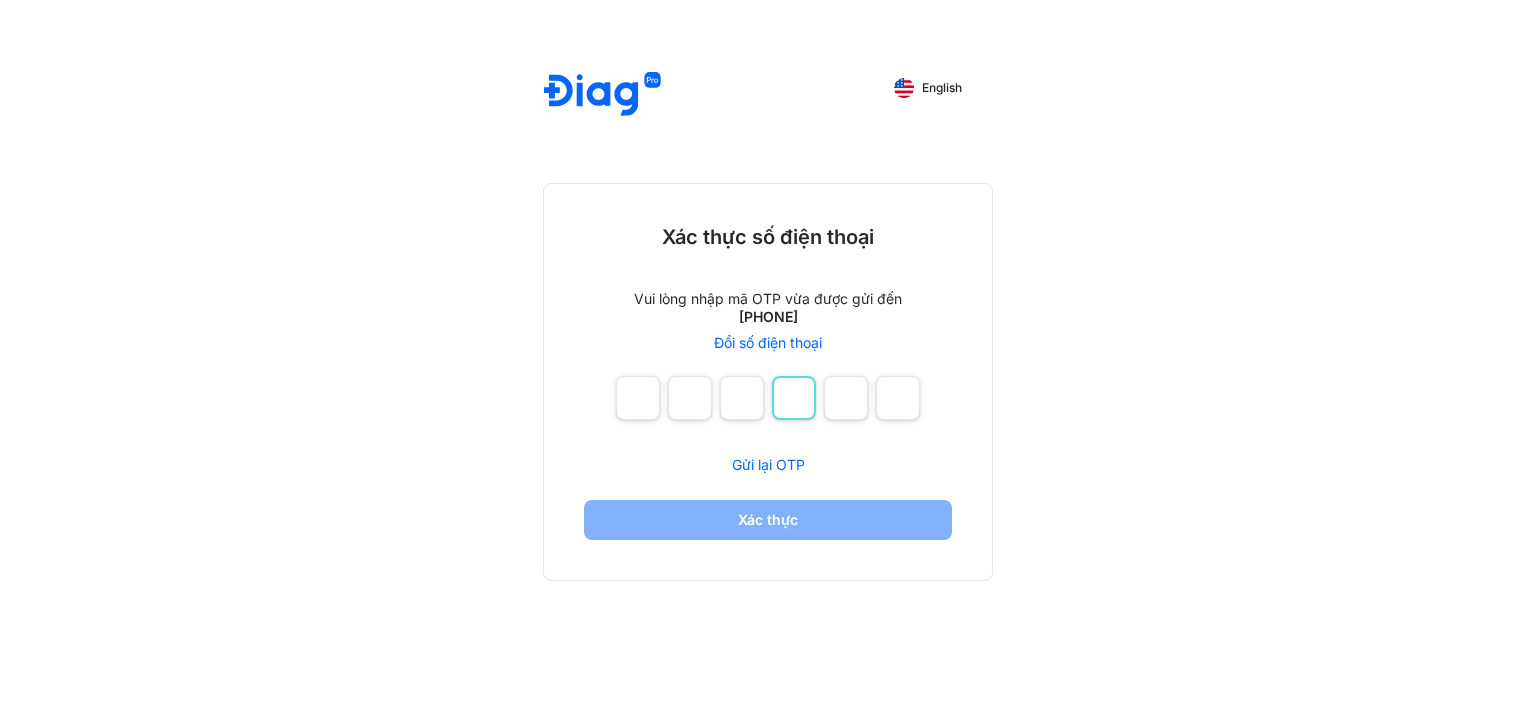 click at bounding box center (794, 398) 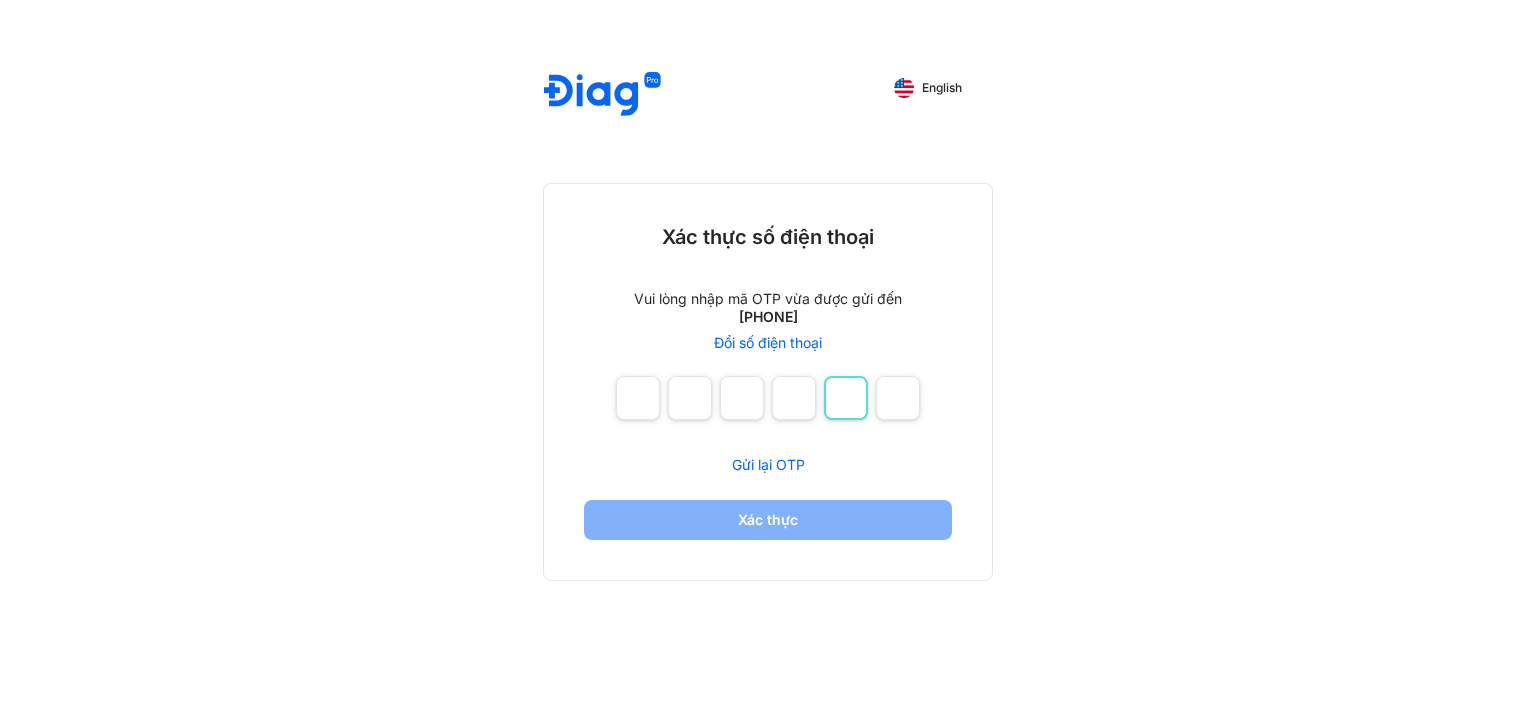 click at bounding box center [846, 398] 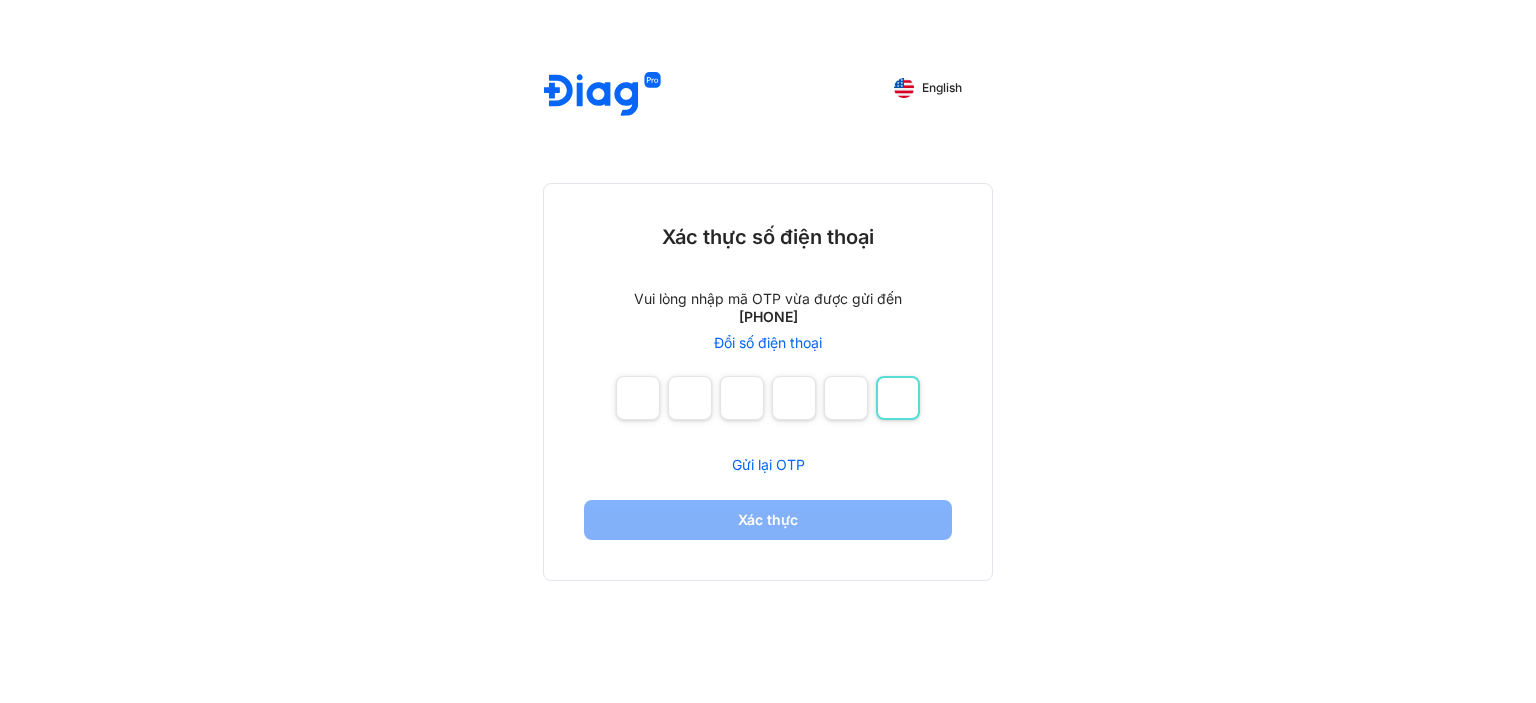 click at bounding box center [898, 398] 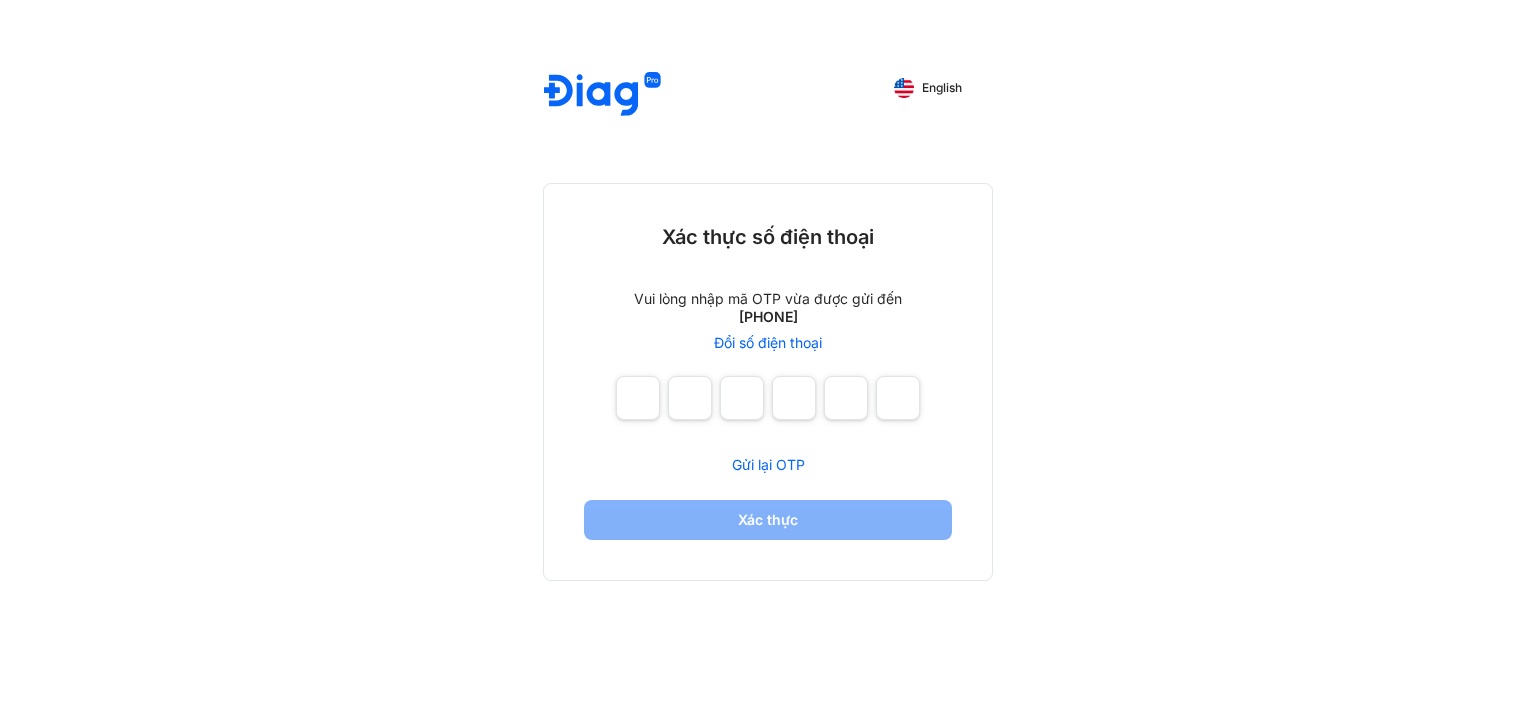 click on "Gửi lại OTP" at bounding box center [768, 464] 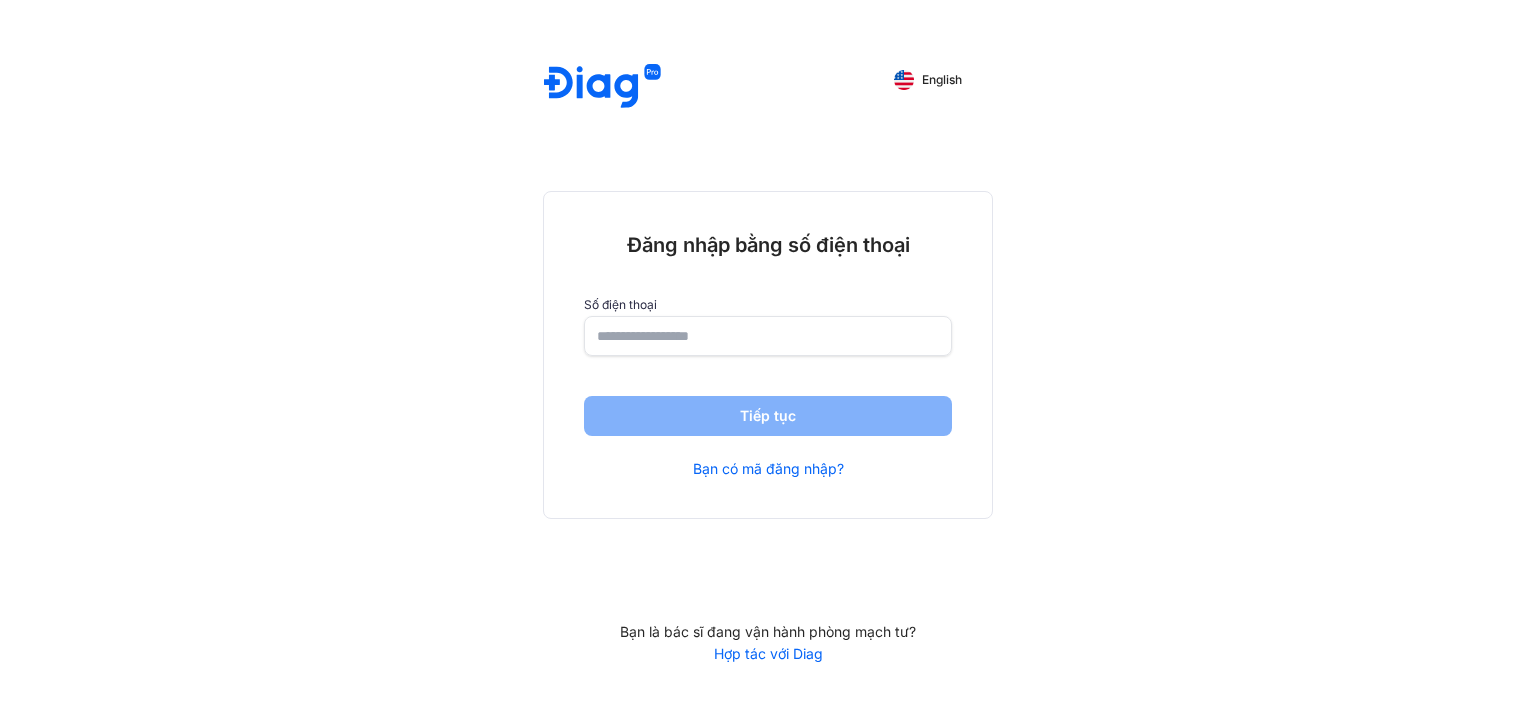 scroll, scrollTop: 0, scrollLeft: 0, axis: both 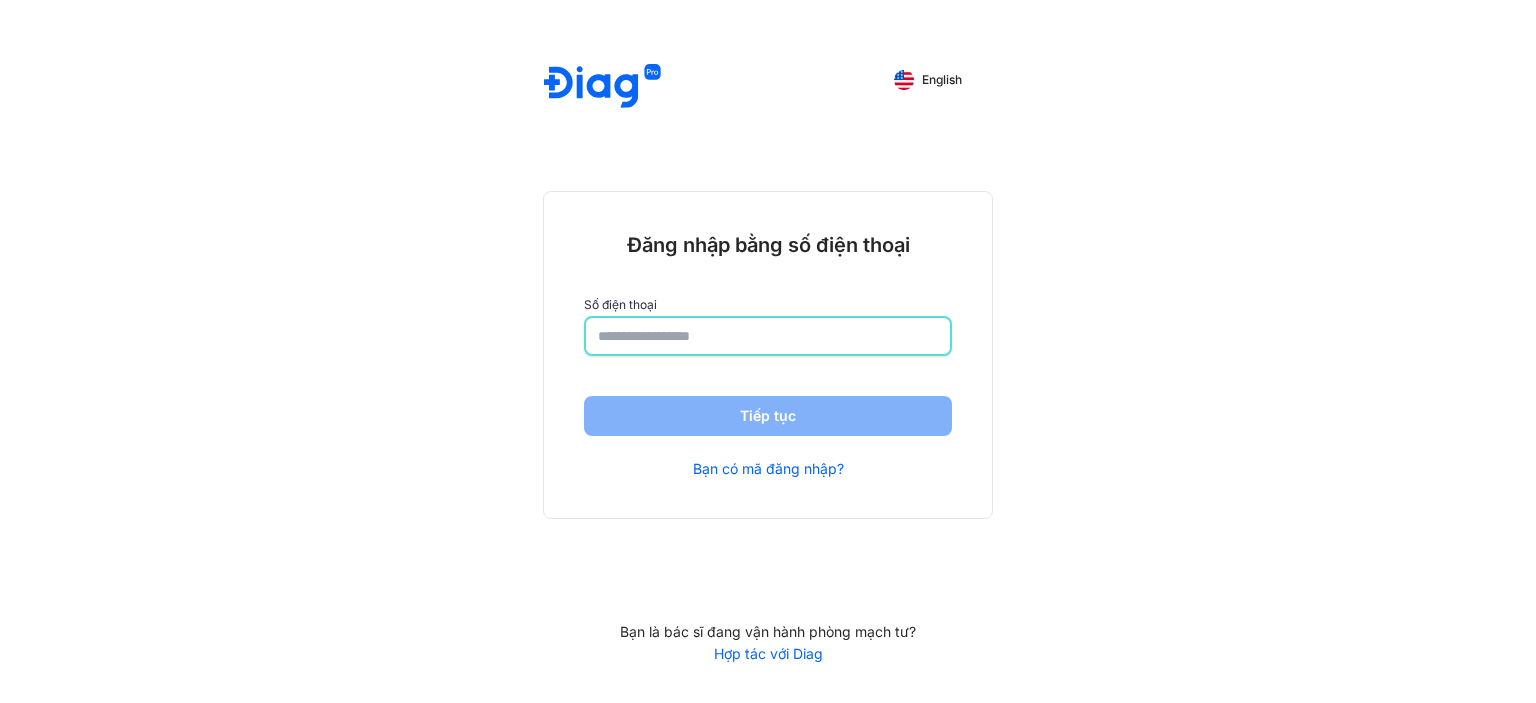 click 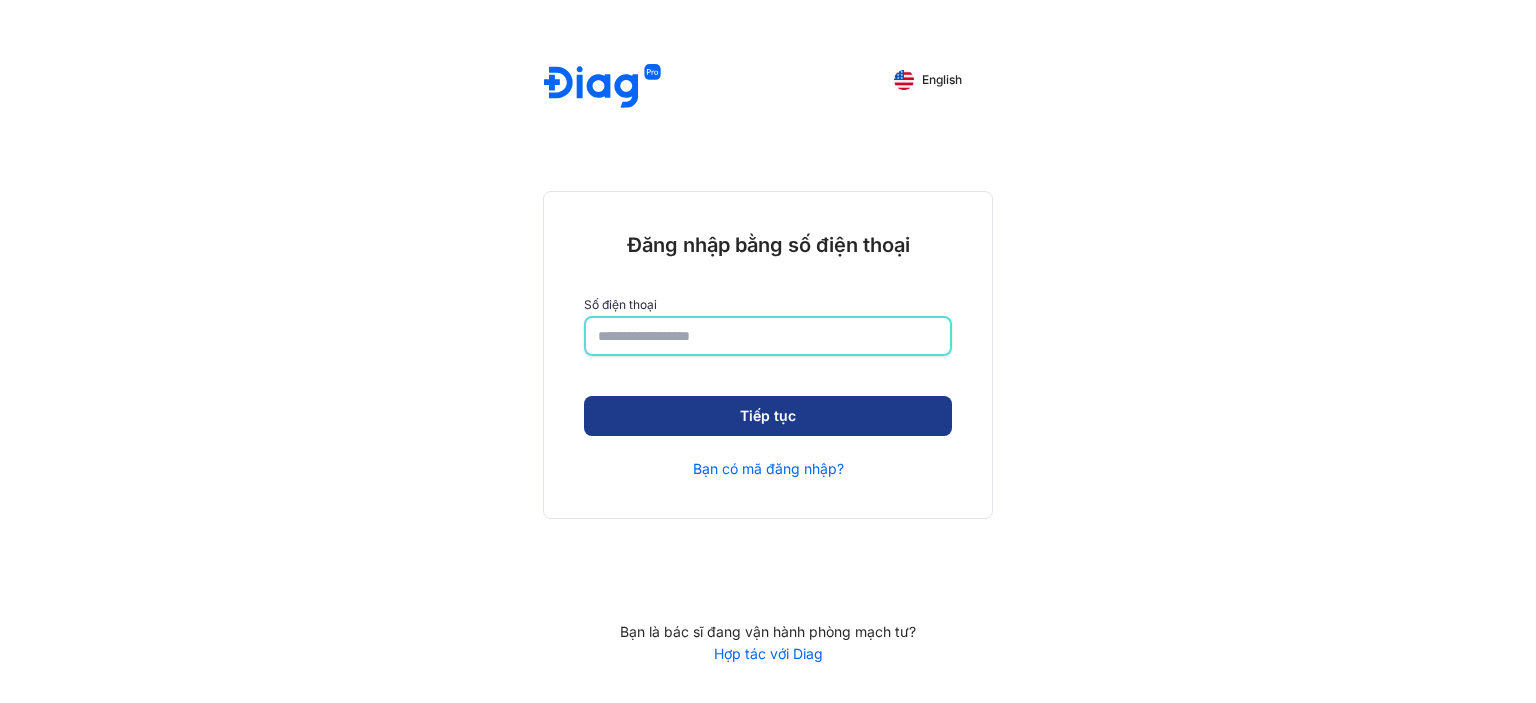 type on "**********" 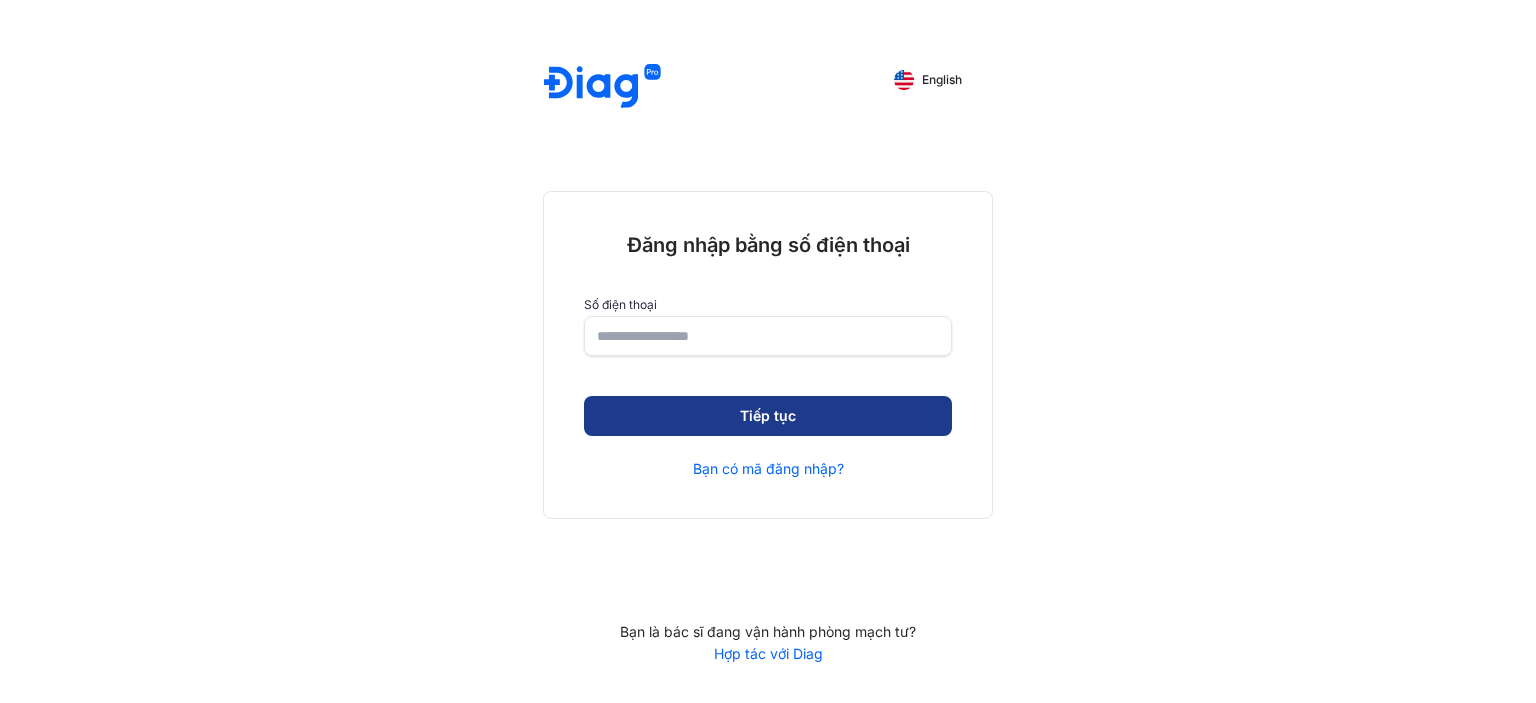 click on "Tiếp tục" at bounding box center [768, 416] 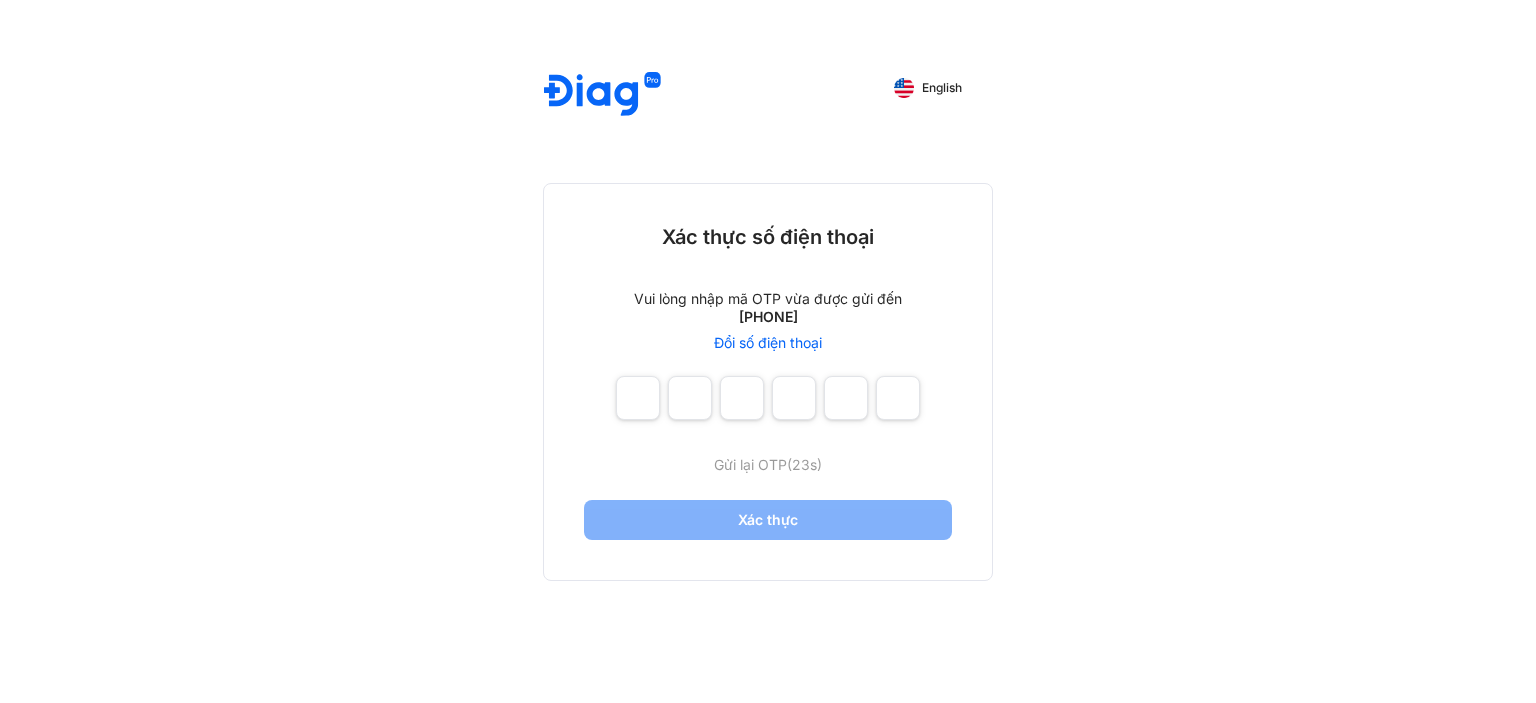 click on "Gửi lại OTP  (23s)" at bounding box center [768, 464] 